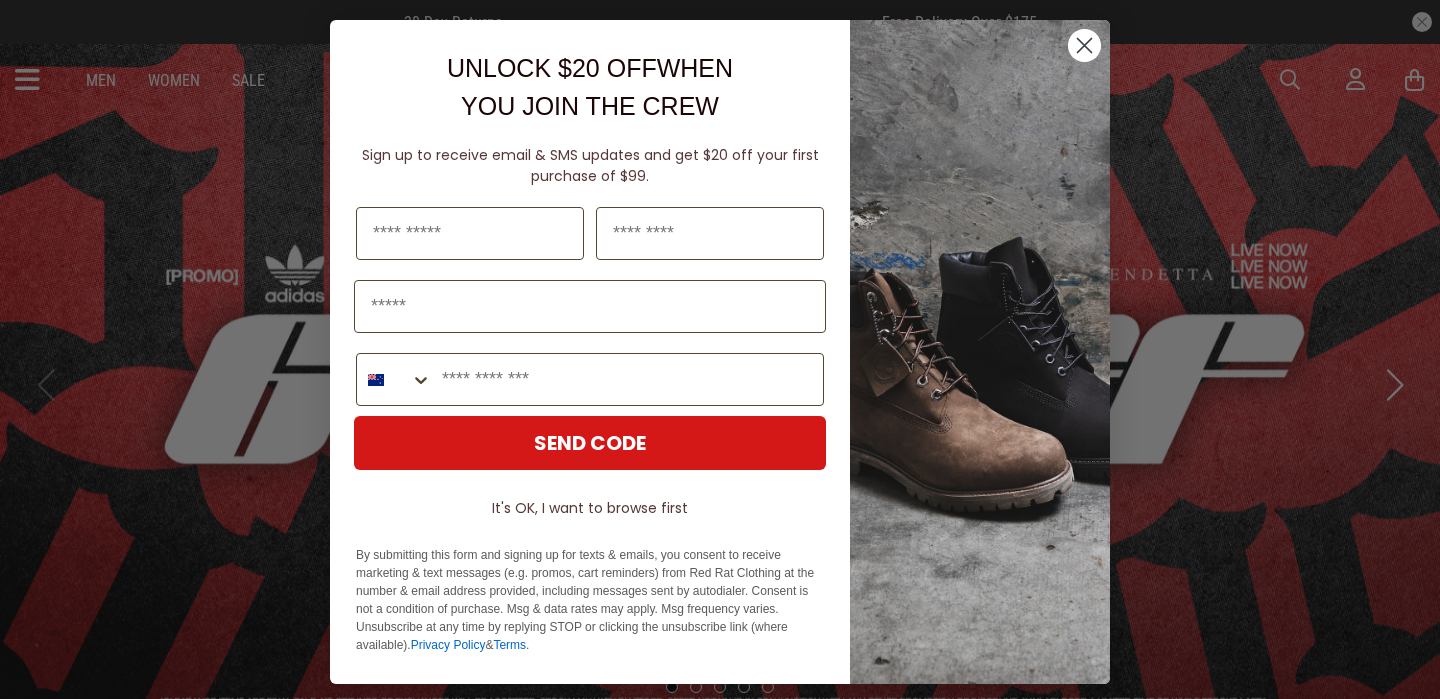 scroll, scrollTop: 0, scrollLeft: 0, axis: both 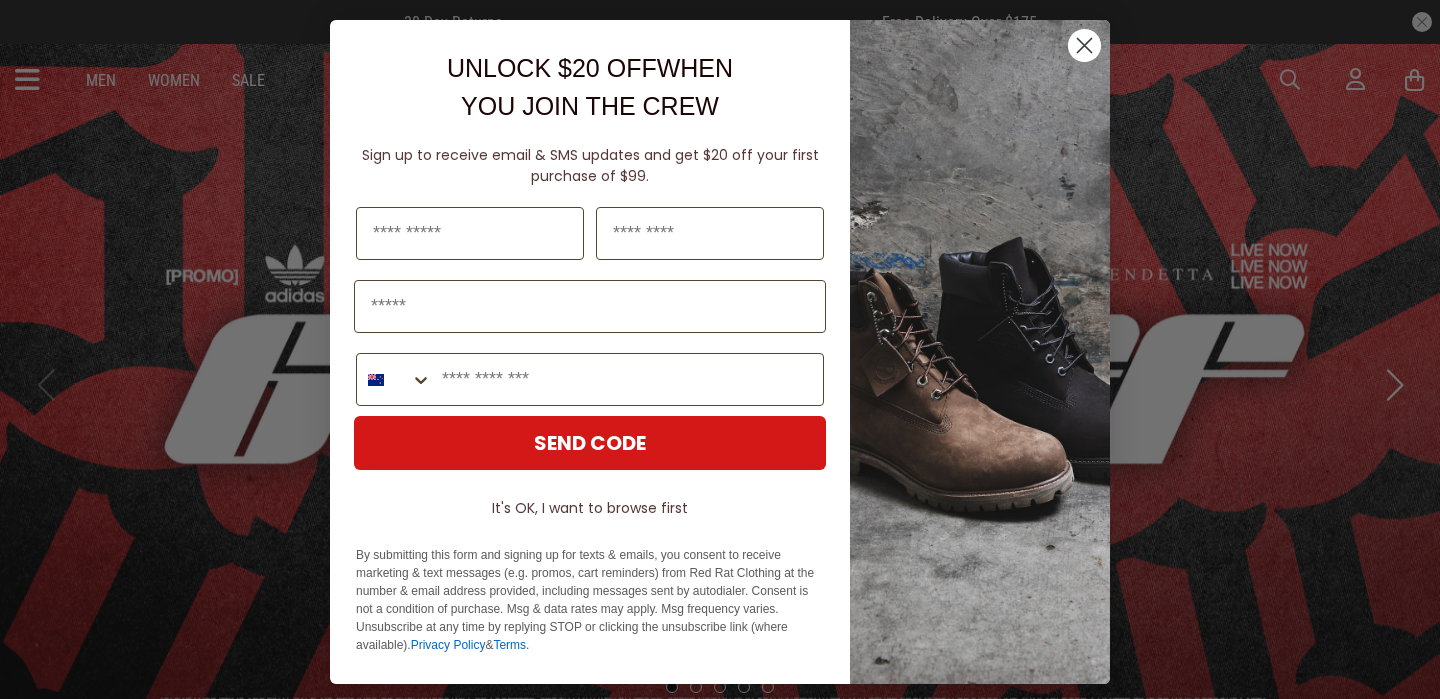 click 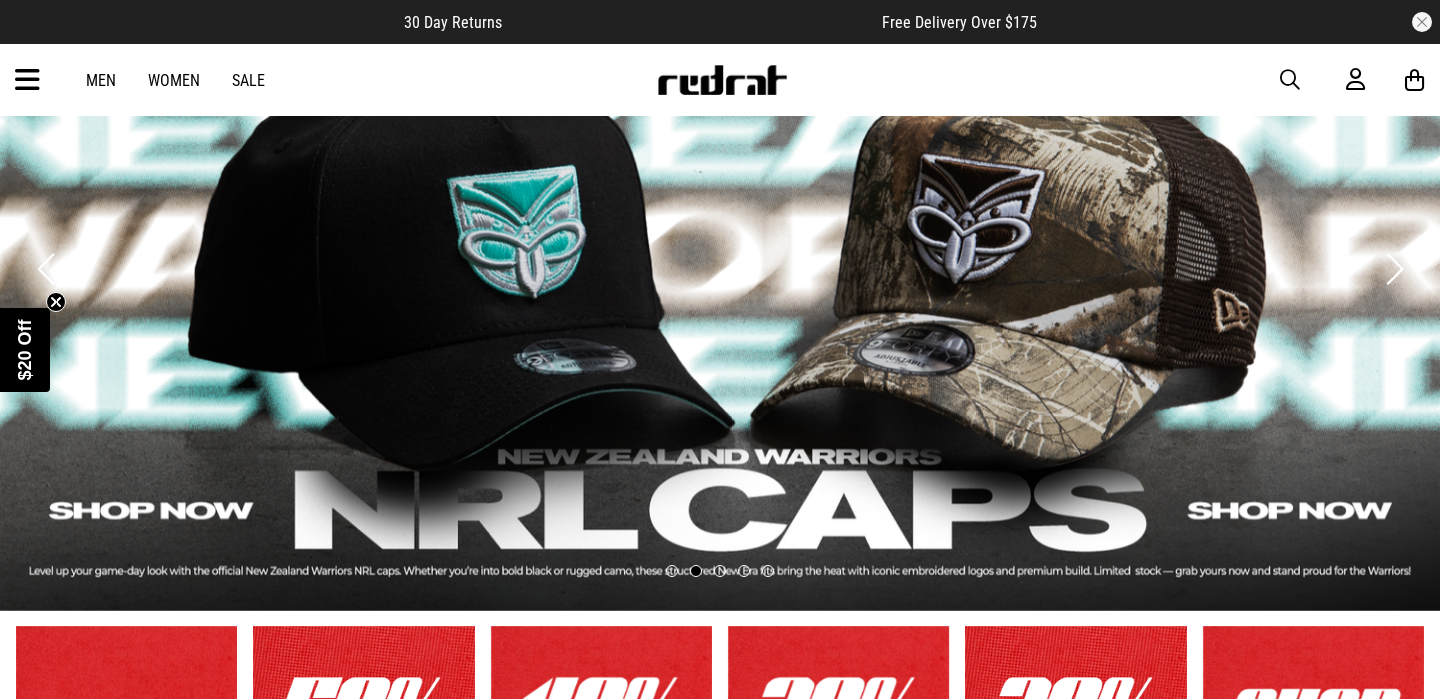 scroll, scrollTop: 130, scrollLeft: 0, axis: vertical 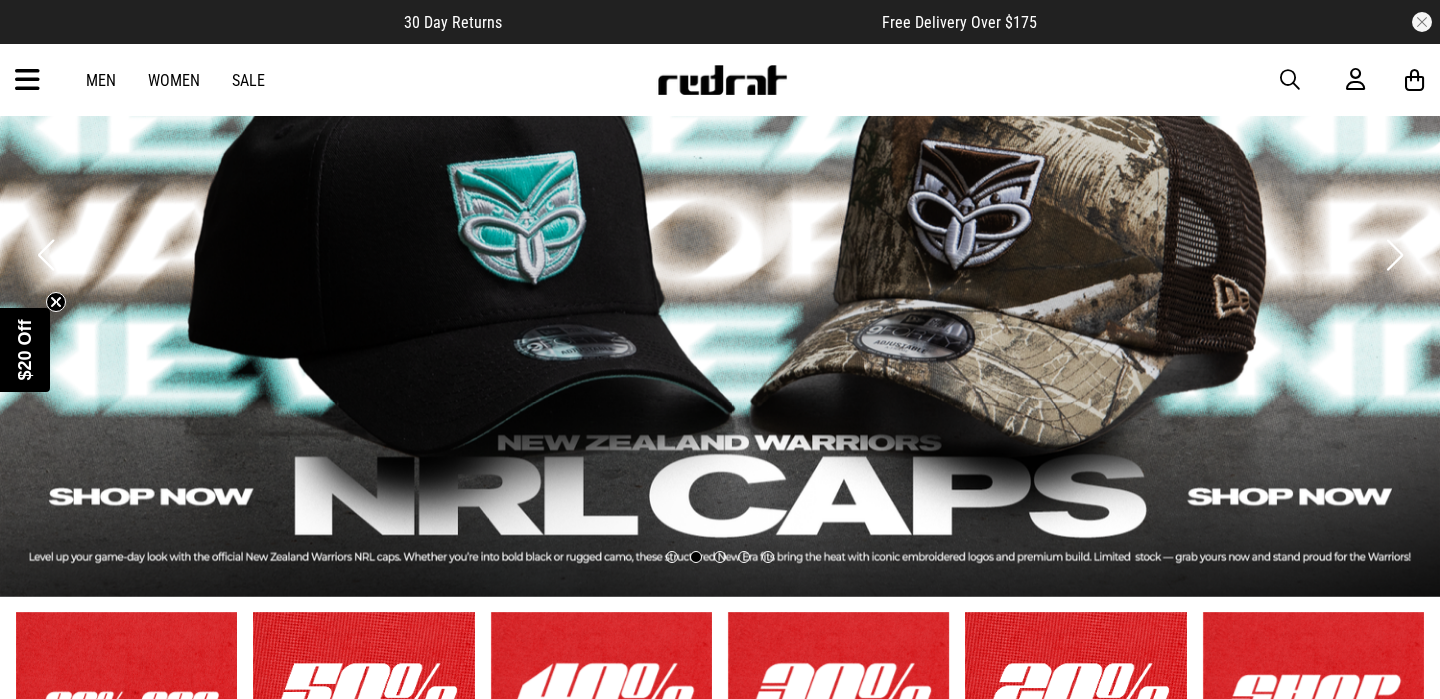 click on "Women" at bounding box center [174, 80] 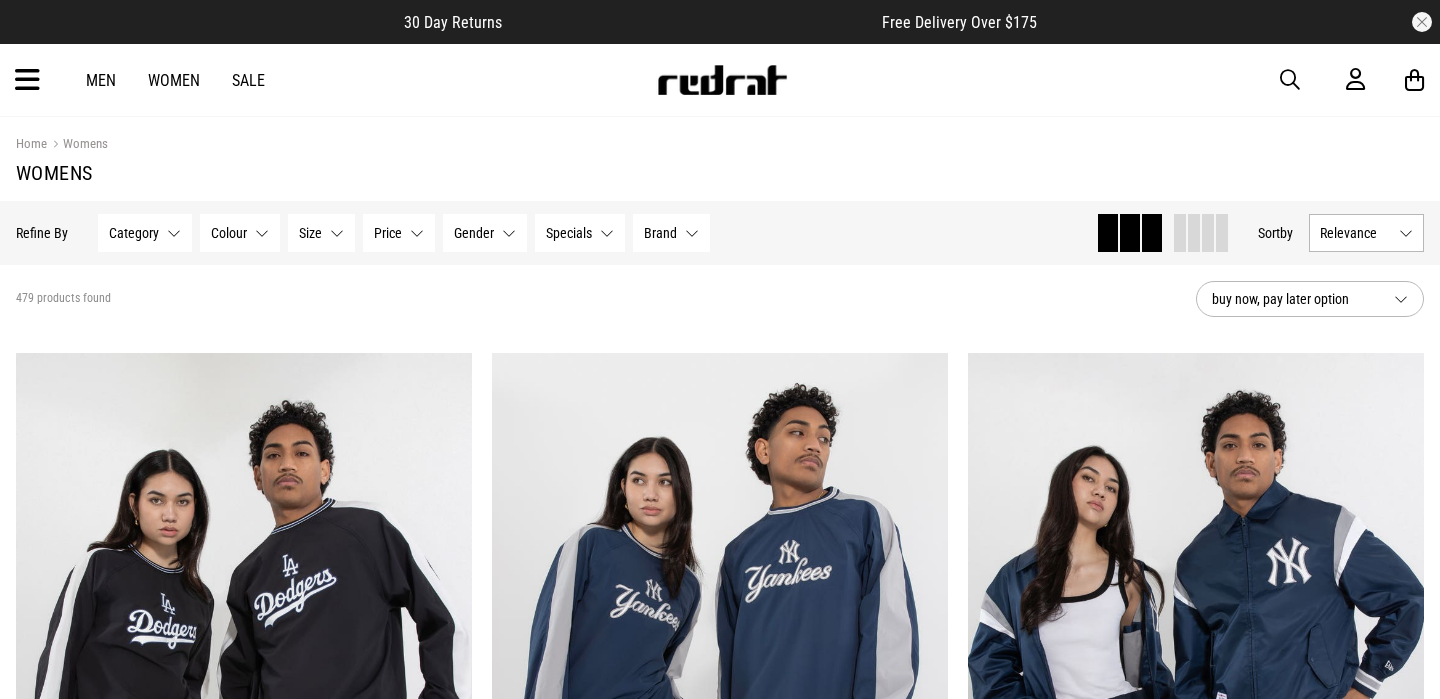 scroll, scrollTop: 0, scrollLeft: 0, axis: both 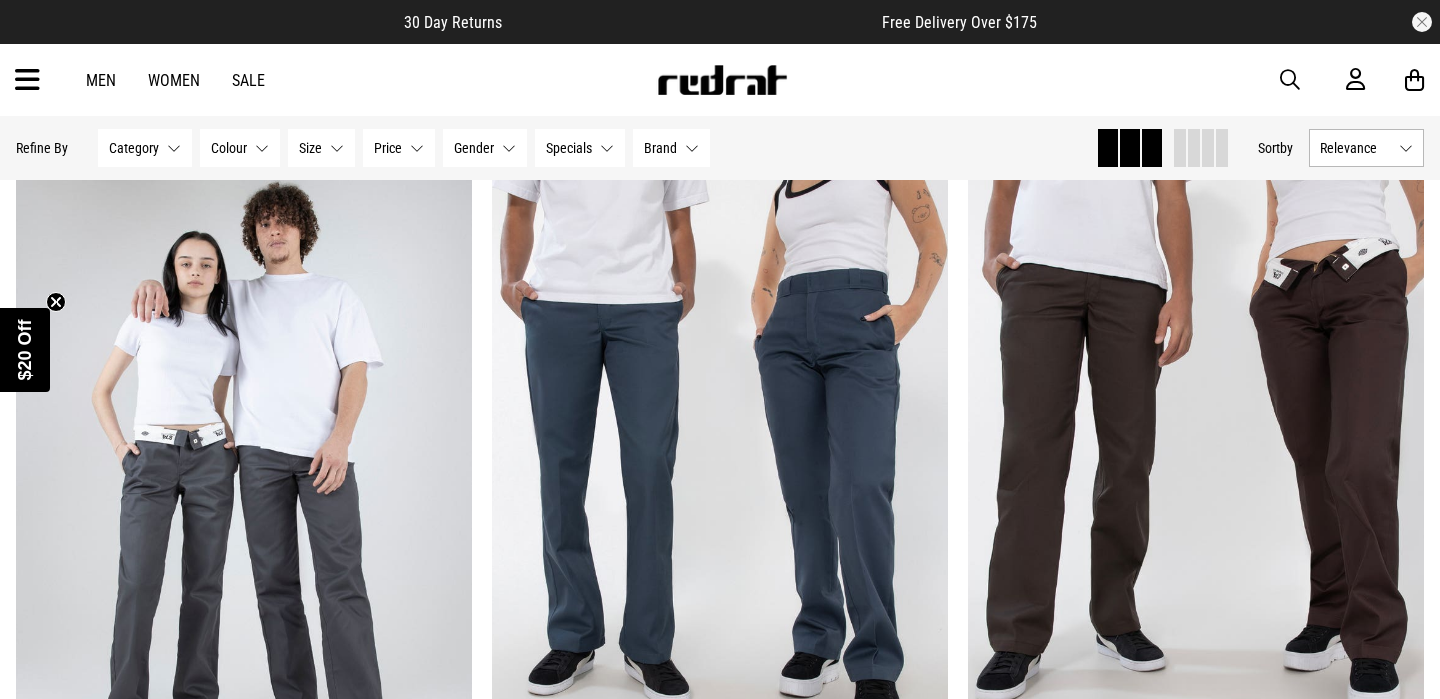 click on "Category  None selected" at bounding box center (145, 148) 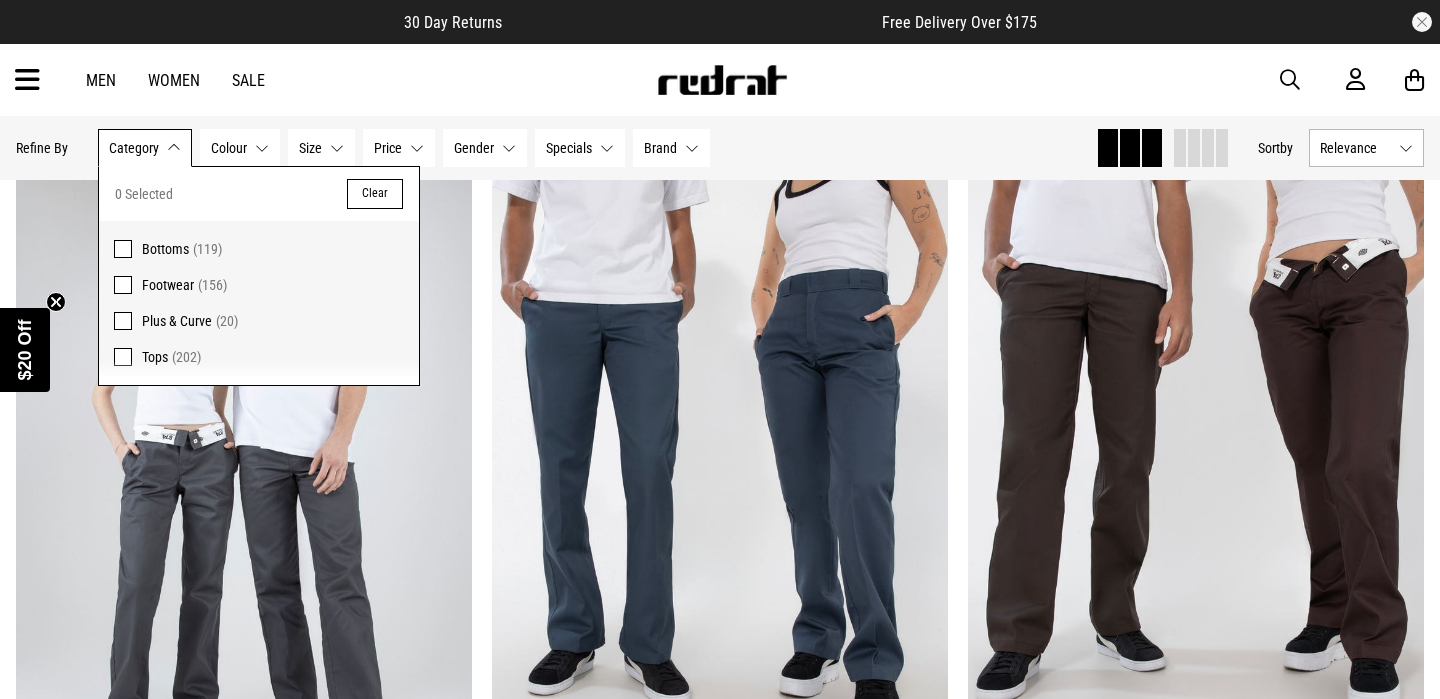 click on "Hide   Refine s   Refine By      Filters  Category  None selected   Category  0 Selected  Clear  Bottoms (119) Footwear (156) Plus & Curve (20) Tops (202) Colour  None selected   Colour  0 Selected  Clear  Beige (25) Black (158) Blue (51) Brown (32) Green (32) Grey (39) Maroon (2) Multi (9) Orange (1) Pink (13) Purple (17) Red (23) Unknown (1) White (75) Yellow (1) Size  None selected   Size  0 Selected  Clear  1 (1) 3 (2) 4 (7) 5 (36) 6 (43) 7 (71) 8 (79) 9 (77) 10 (96) 11 (98) 12 (74) 13 (55) 14 (20) 16 (4) 18 (1) 26 (10) 28 (22) 30 (22) 32 (26) 34 (23) 36 (22) 38 (14) 40 (10) 42 (4) 44 (2) 46 (1) 48 (1) 50 (1) 10-12 (1) 10XL (1) 12-15 (1) 2XL (104) 3.5-6 (4) 35/36 (2) 3XL (39) 4XL (33) 5XL (29) 6-8 (1) 7-9 (3) 7XL (4) 8-12 (1) L (177) M (183) S (156) XL (169) XS (12) XXL (18) XXXL (5) XXXXL (5) XXXXXL (3) Price  None selected   Price  0 Selected  Clear  $100 - $150 (110) $11 - $20 (8) $150 - $200 (39) $200+ (18) $21 - $30 (42) $30 - $50 (68) $50 - $100 (194) Gender  None selected   Gender  0 Selected (1)" at bounding box center (548, 148) 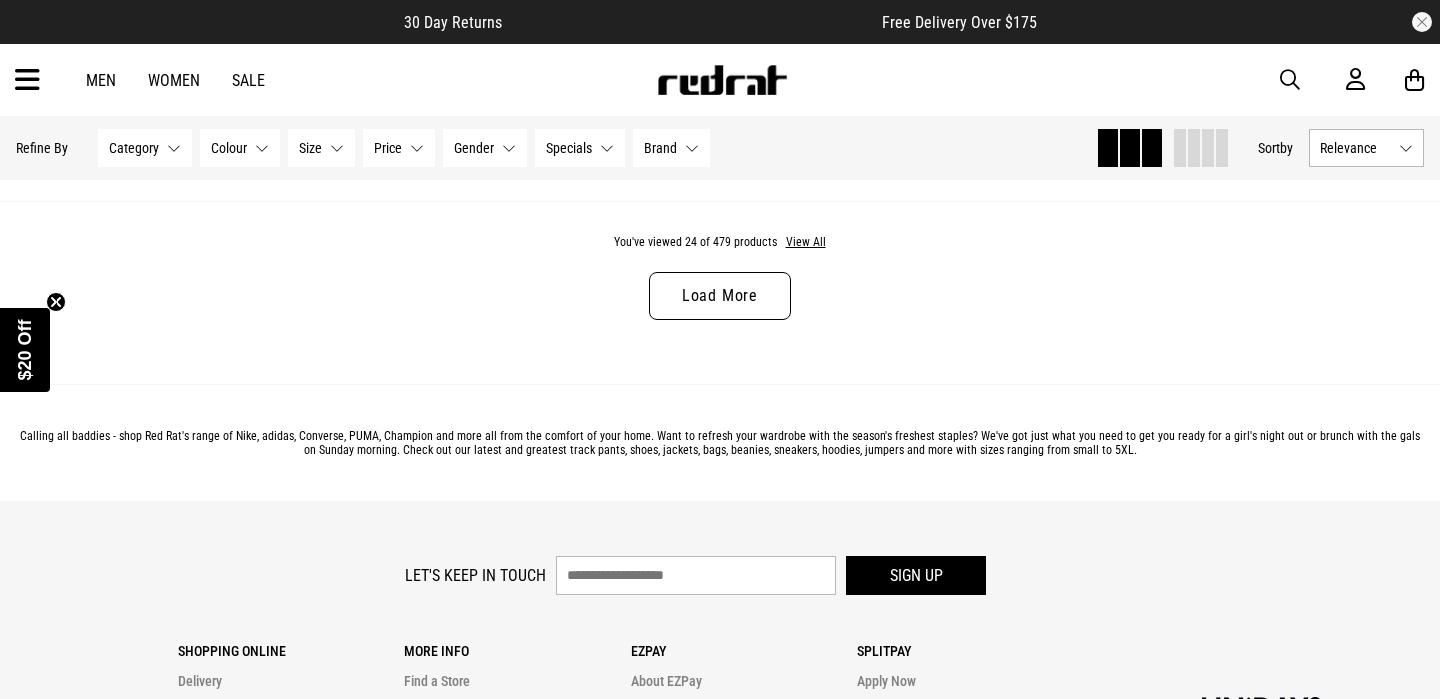 scroll, scrollTop: 6446, scrollLeft: 0, axis: vertical 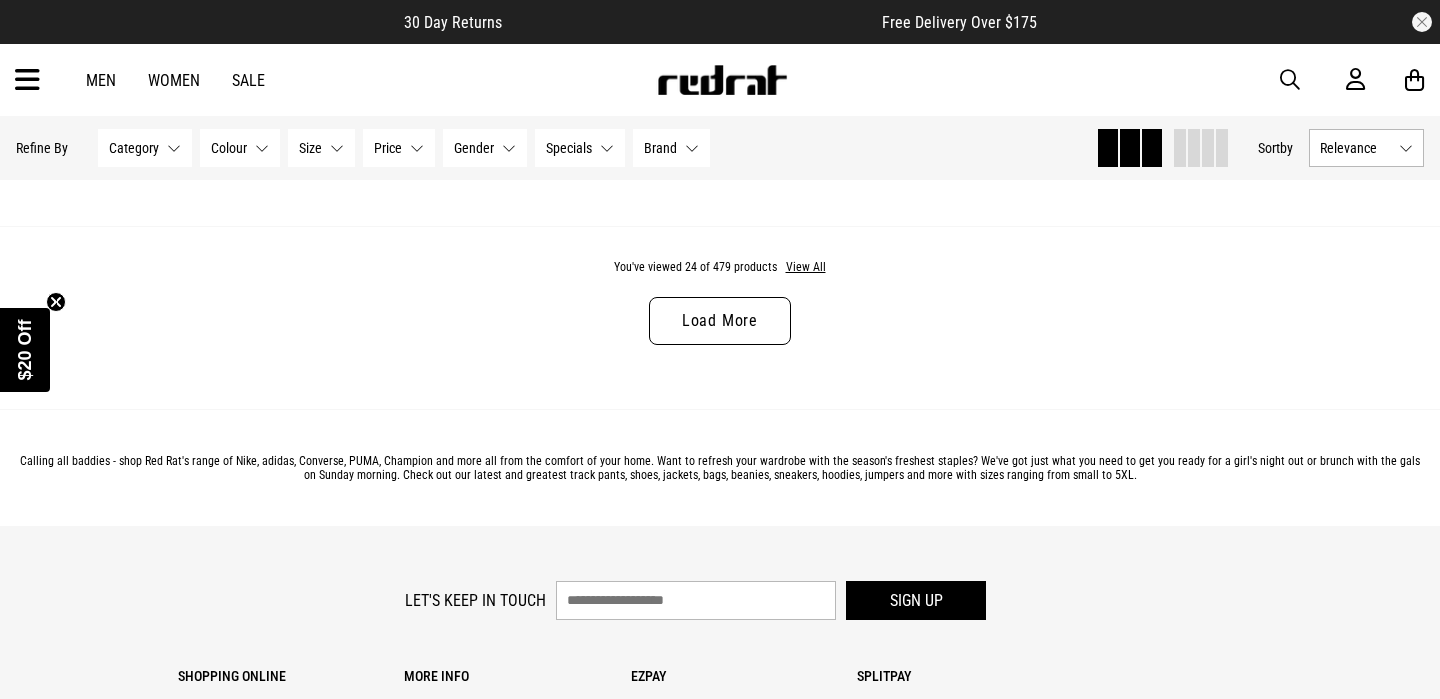 click on "Load More" at bounding box center [720, 321] 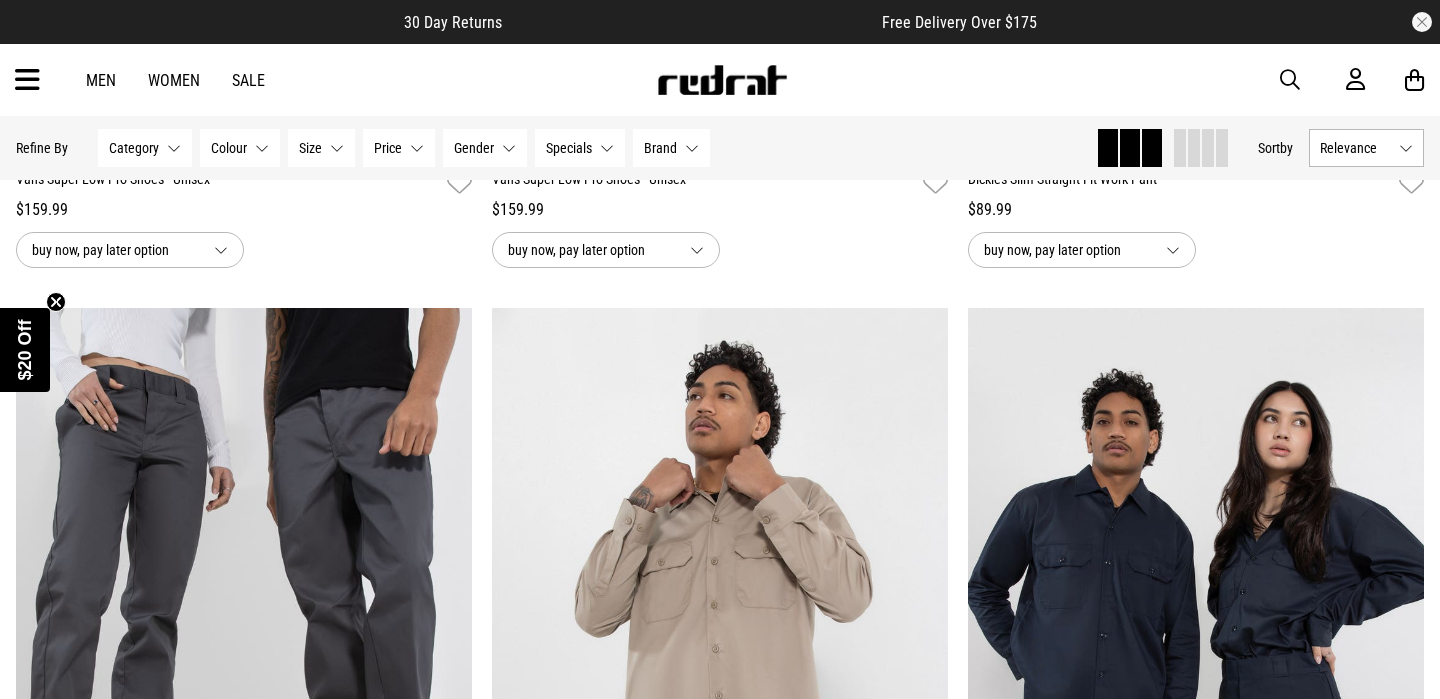 scroll, scrollTop: 9496, scrollLeft: 0, axis: vertical 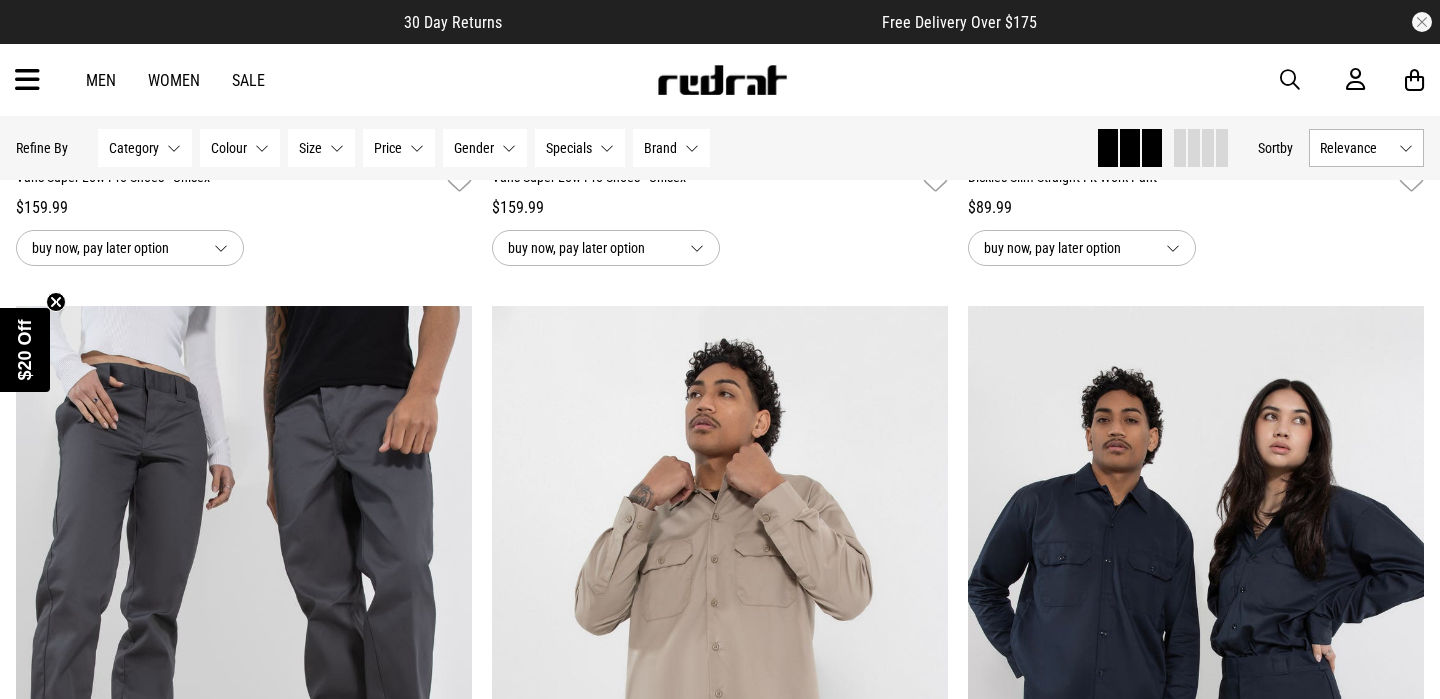 click at bounding box center [27, 80] 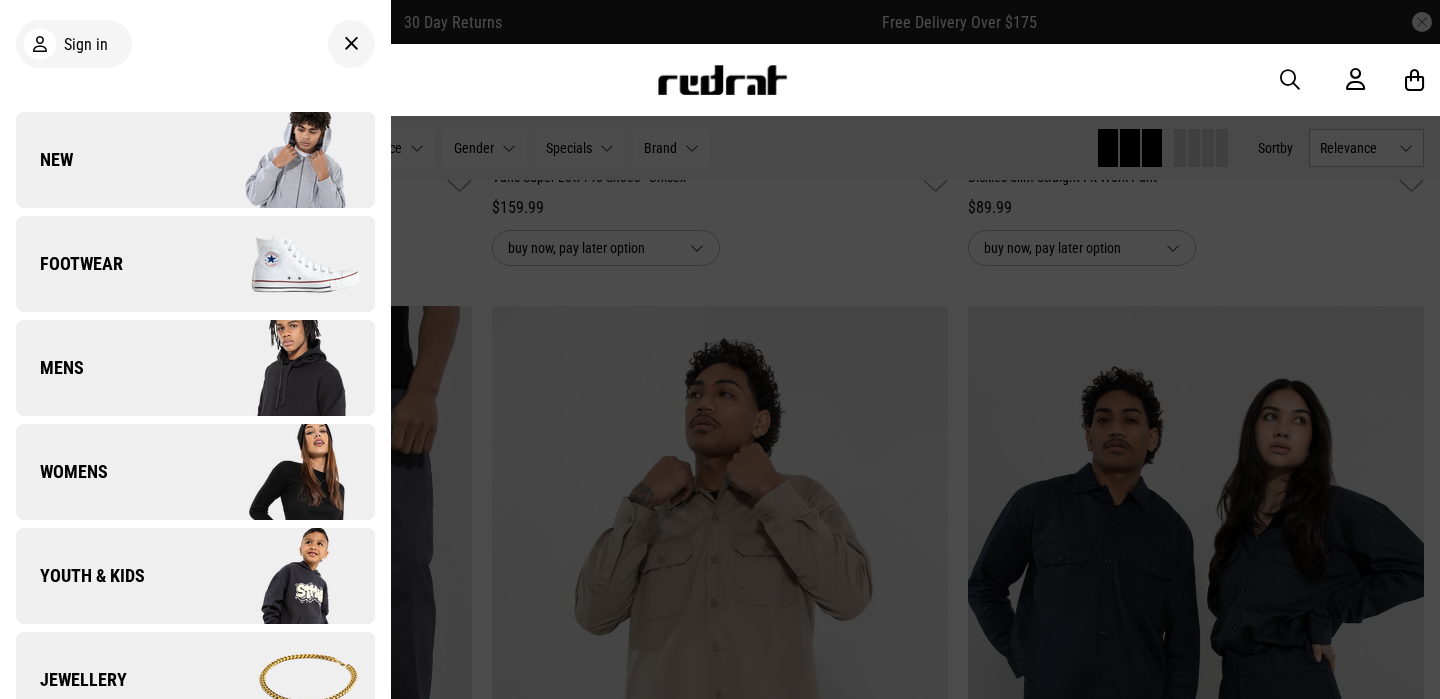 click at bounding box center [284, 472] 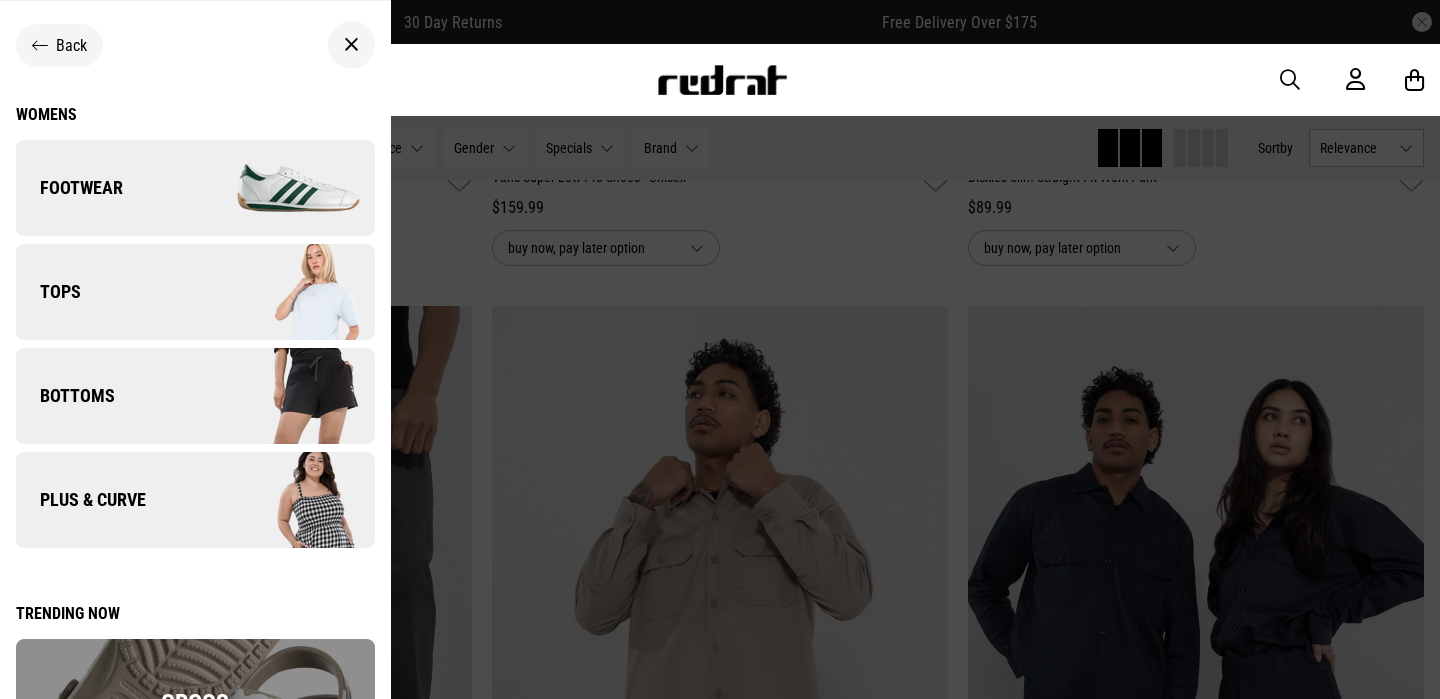 click at bounding box center (284, 292) 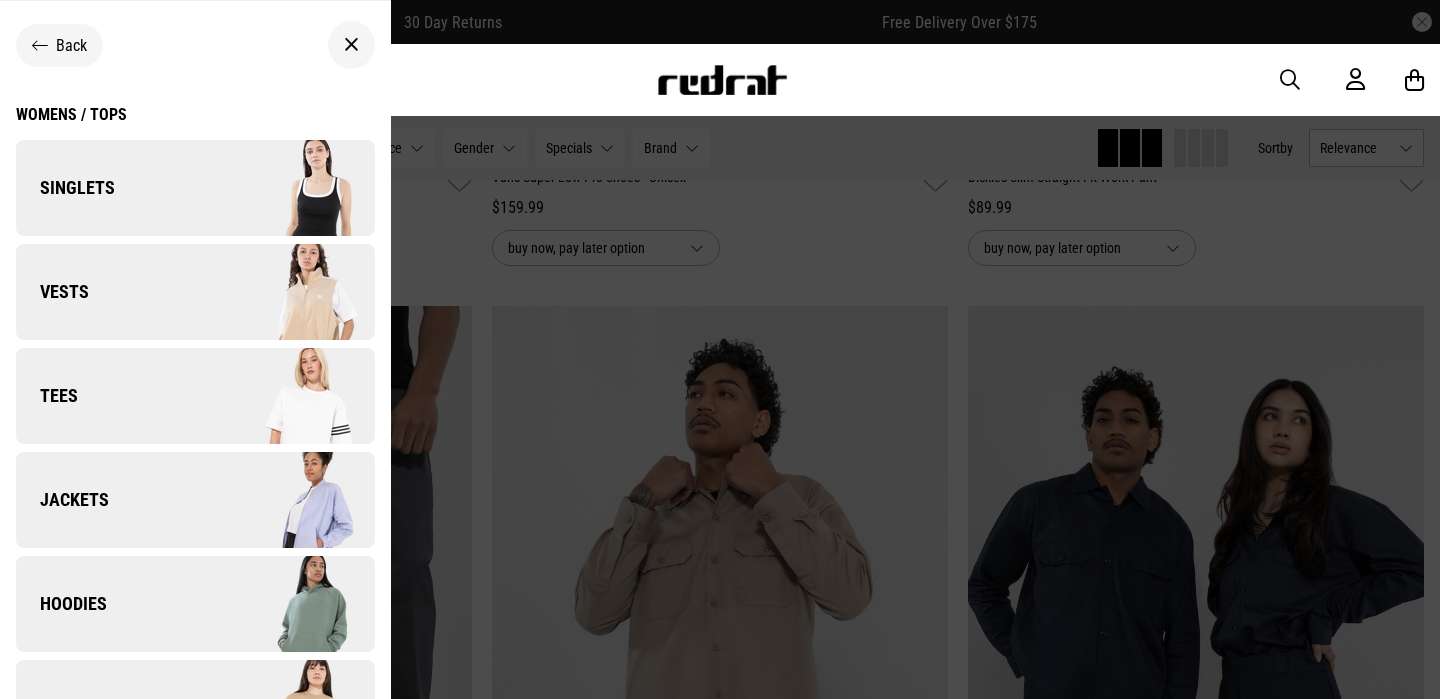 click on "Womens / Tops" at bounding box center [71, 114] 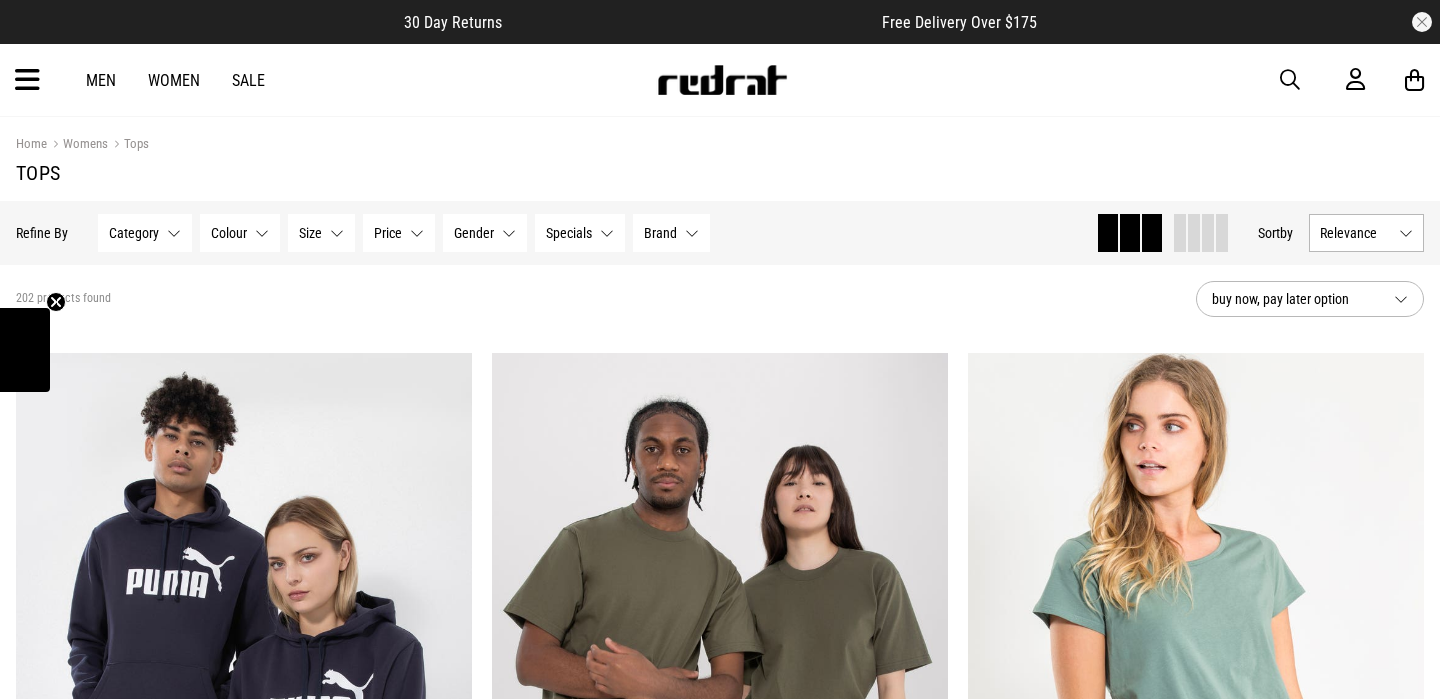 scroll, scrollTop: 0, scrollLeft: 0, axis: both 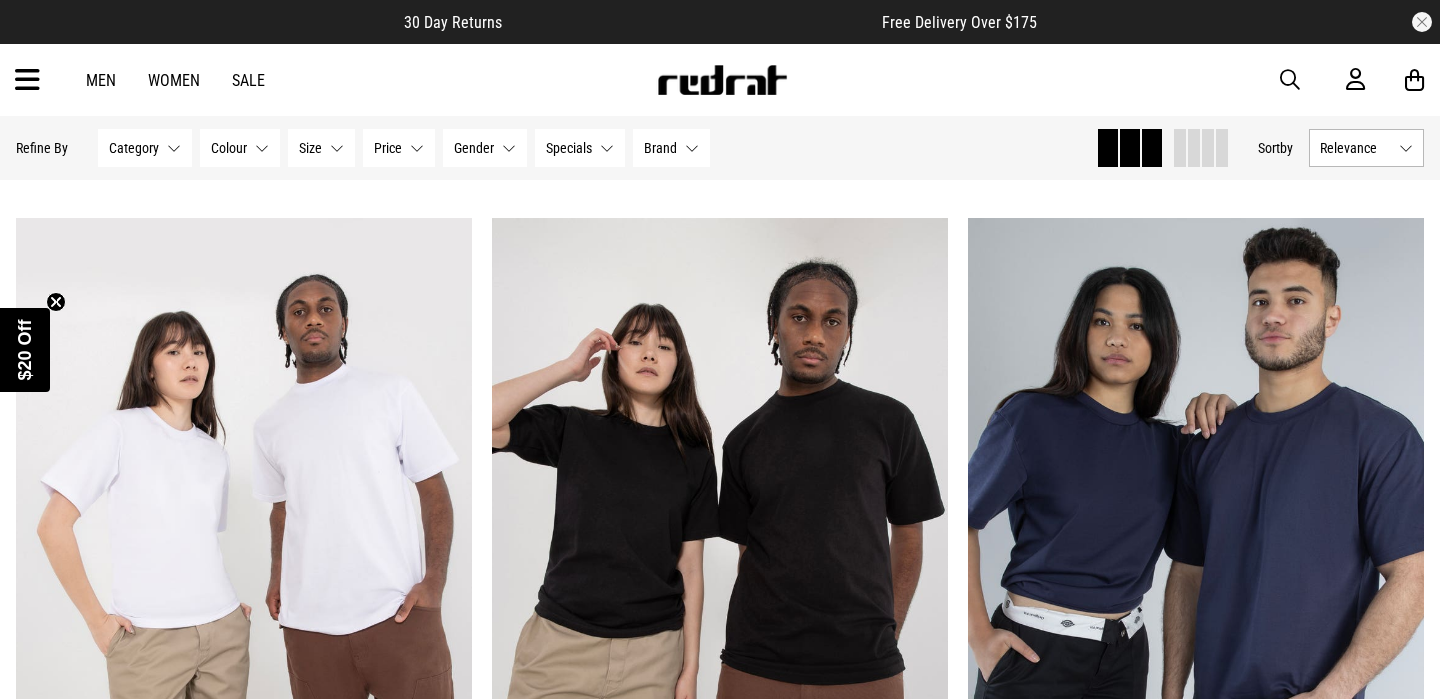 click at bounding box center [27, 80] 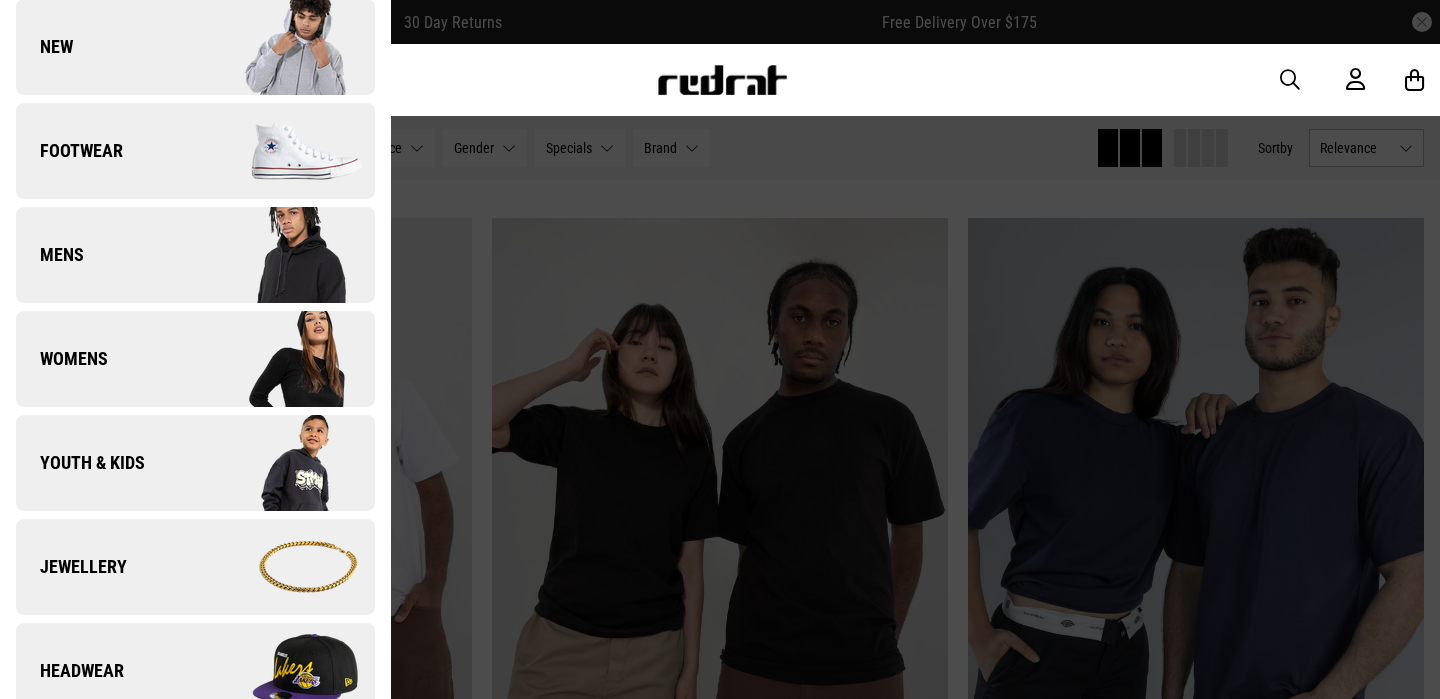 scroll, scrollTop: 130, scrollLeft: 0, axis: vertical 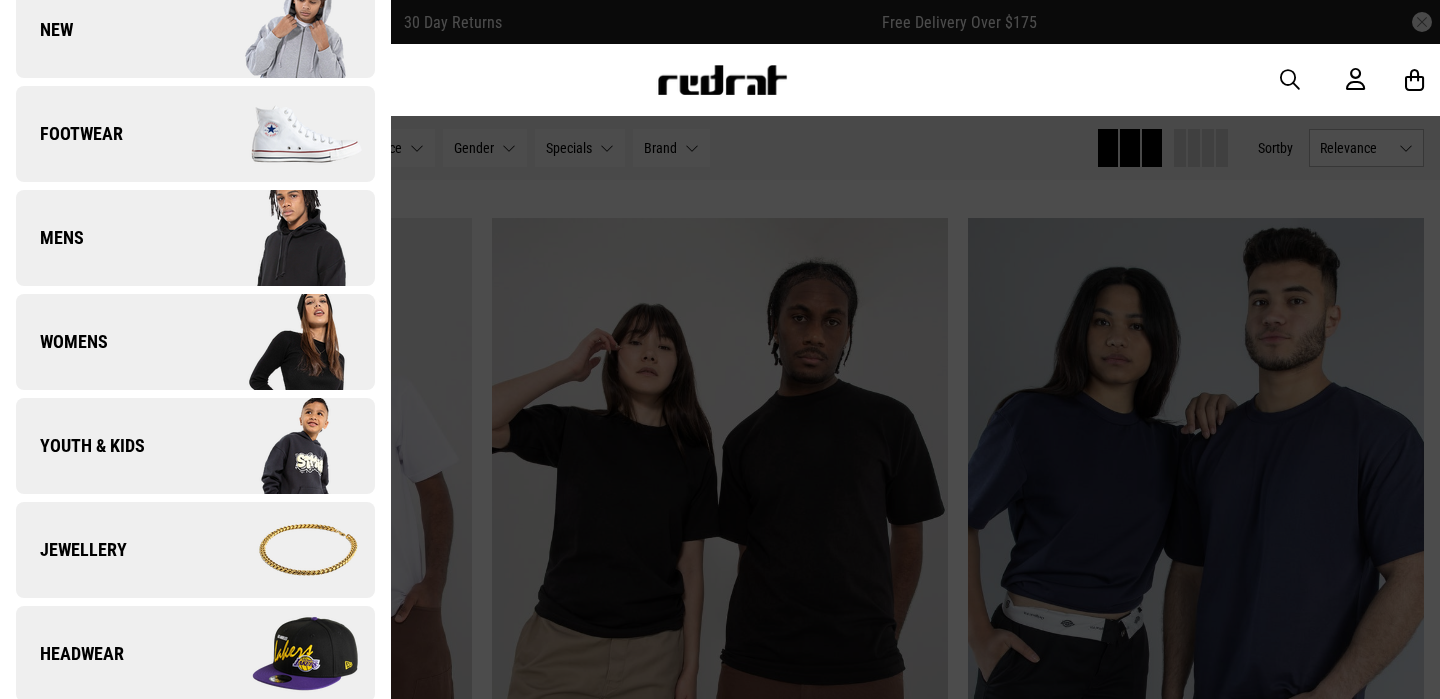 click on "Womens" at bounding box center [195, 342] 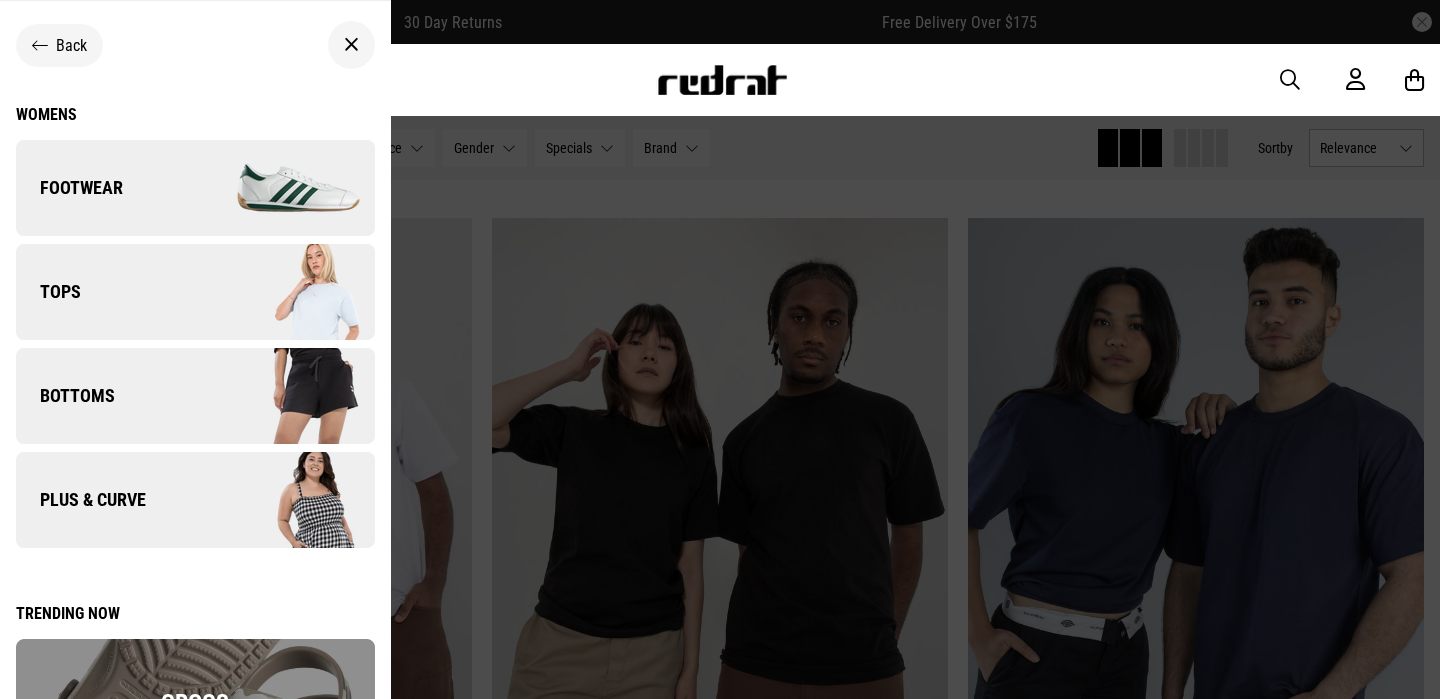 click on "Tops" at bounding box center [195, 292] 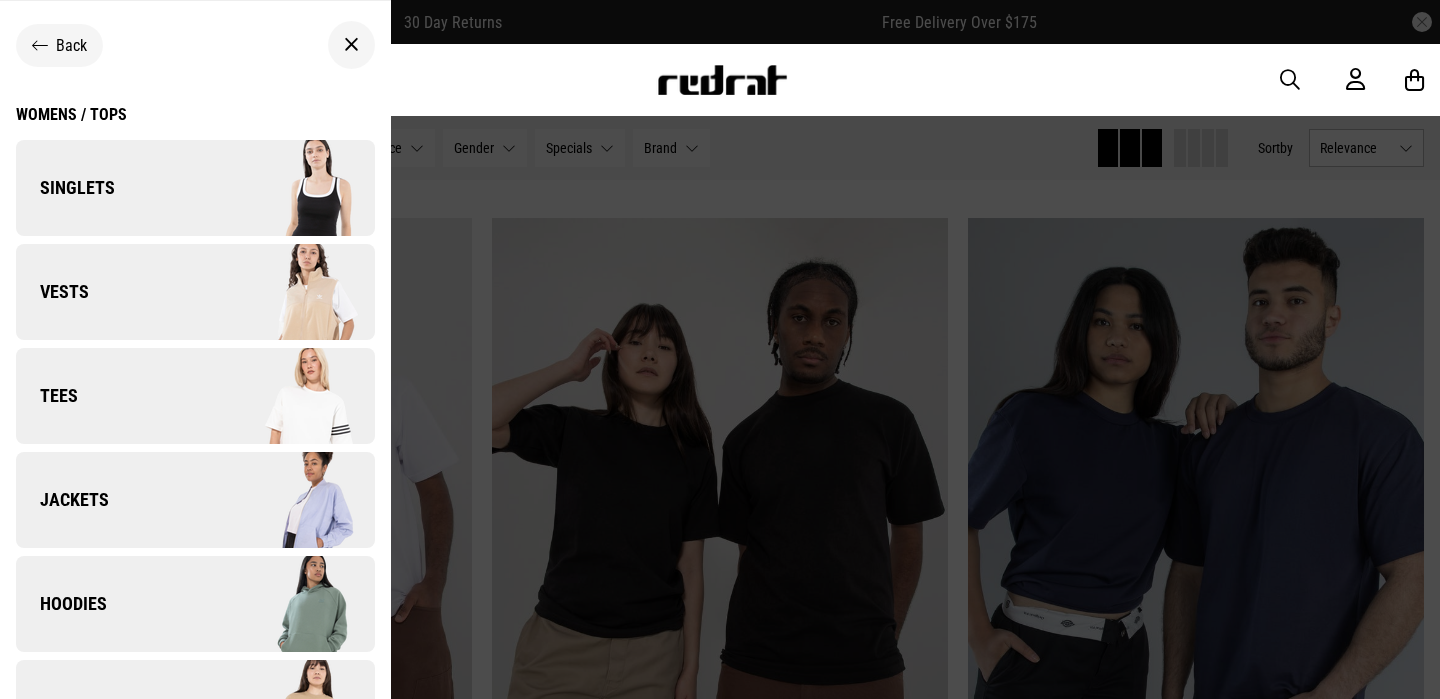 click on "Vests" at bounding box center [195, 292] 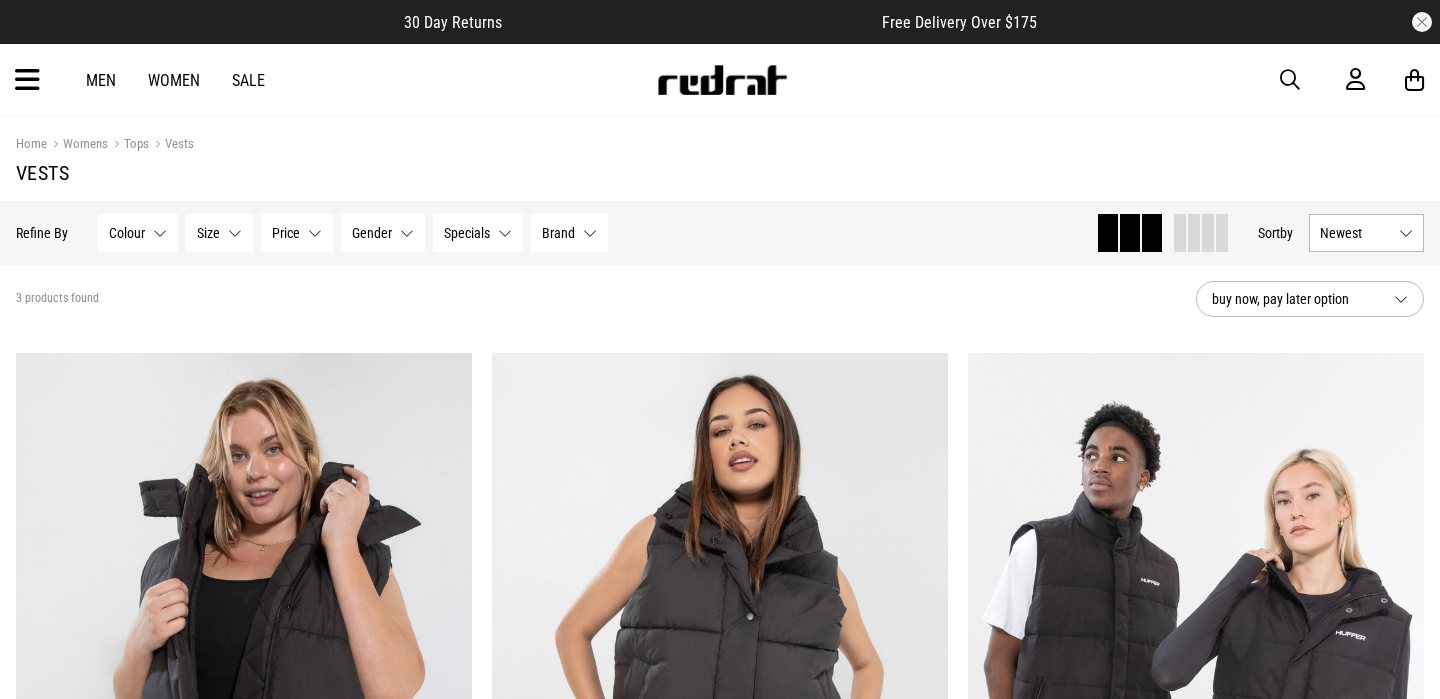 scroll, scrollTop: 0, scrollLeft: 0, axis: both 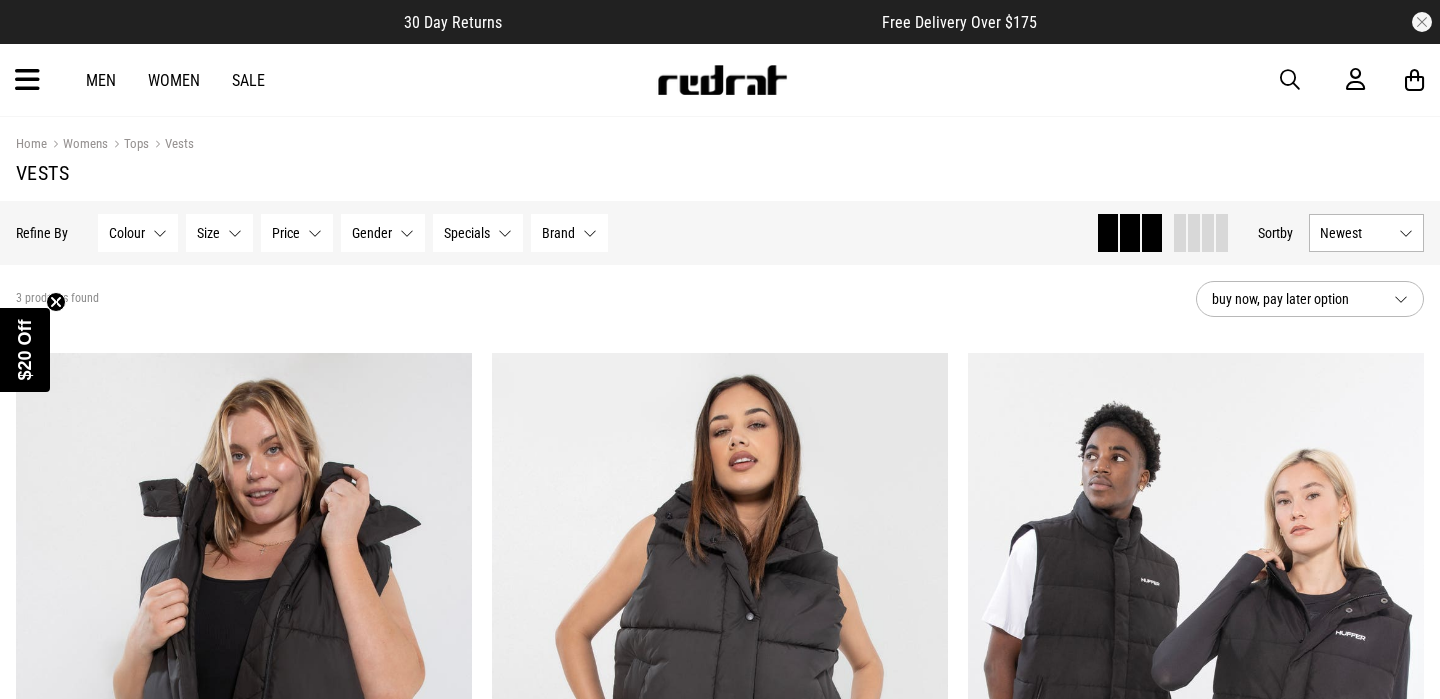 click on "Men   Women   Sale     Sign in     New       Back         Footwear       Back         Mens       Back         Womens       Back         Youth & Kids       Back         Jewellery       Back         Headwear       Back         Accessories       Back         Deals       Back         Sale   UP TO 60% OFF
Shop by Brand
adidas
Converse
New Era
See all brands     Gift Cards   Find a Store   Delivery   Returns & Exchanges   FAQ   Contact Us
Payment Options Only at Red Rat
Let's keep in touch
Back" at bounding box center [720, 80] 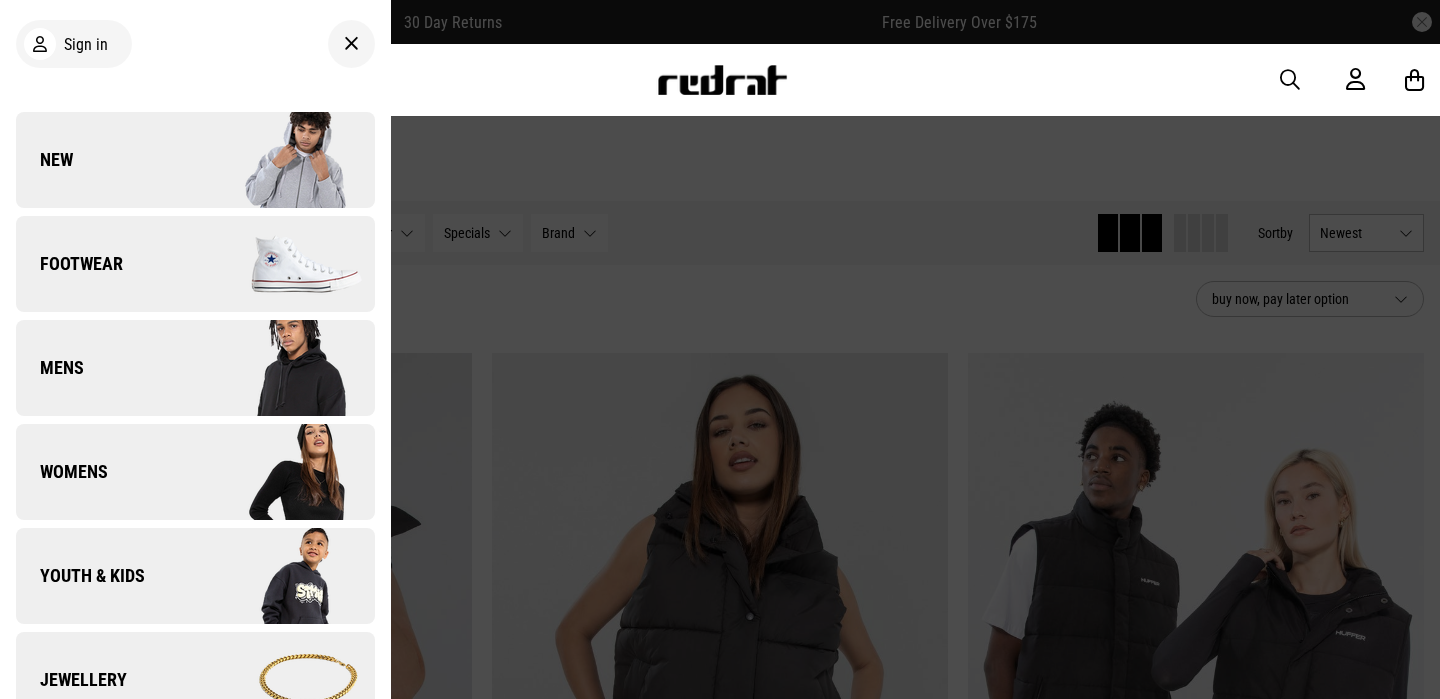 click at bounding box center (284, 472) 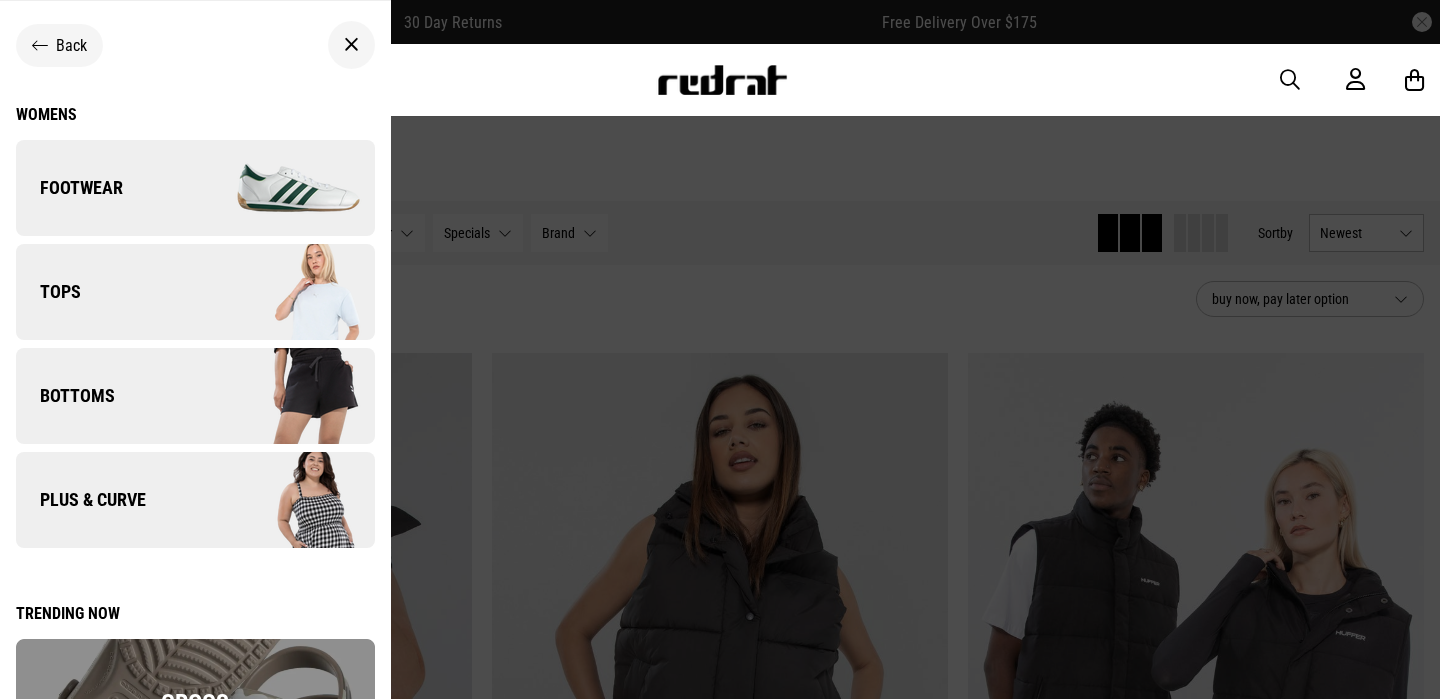 click on "Tops" at bounding box center [195, 292] 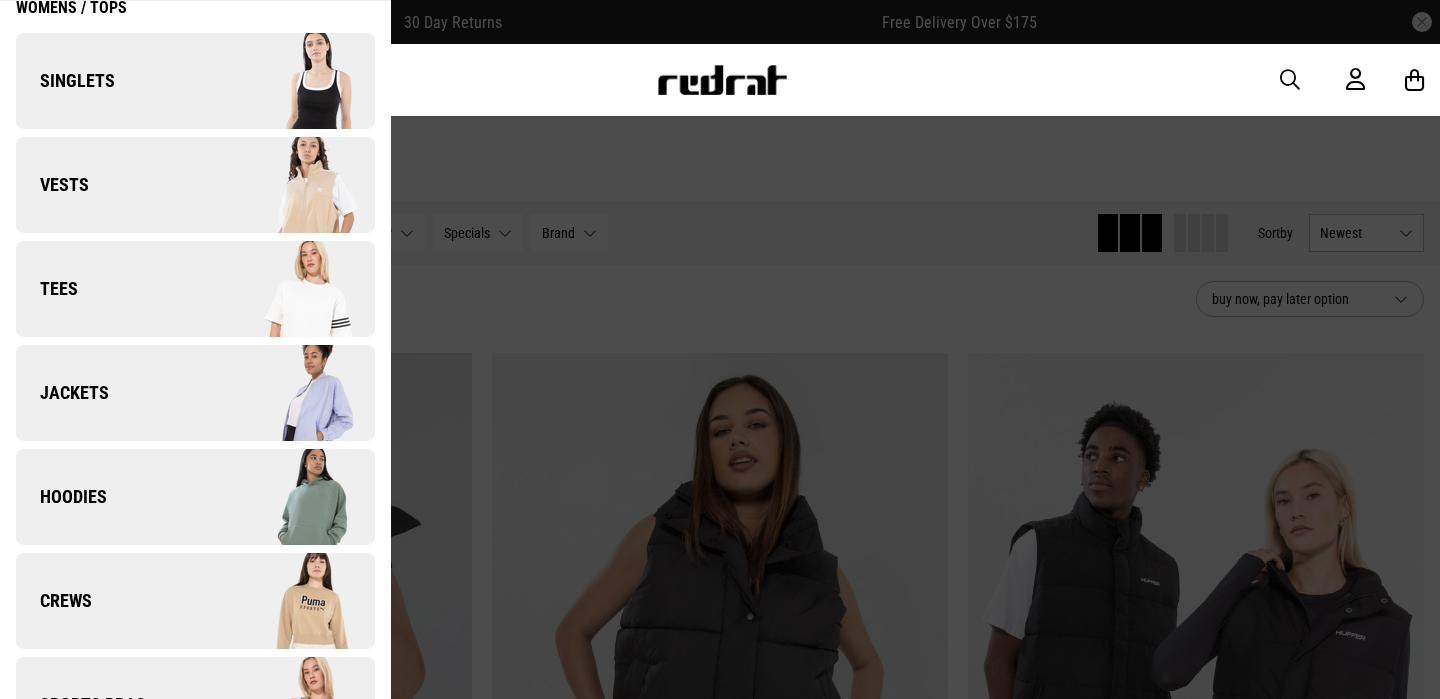 scroll, scrollTop: 118, scrollLeft: 0, axis: vertical 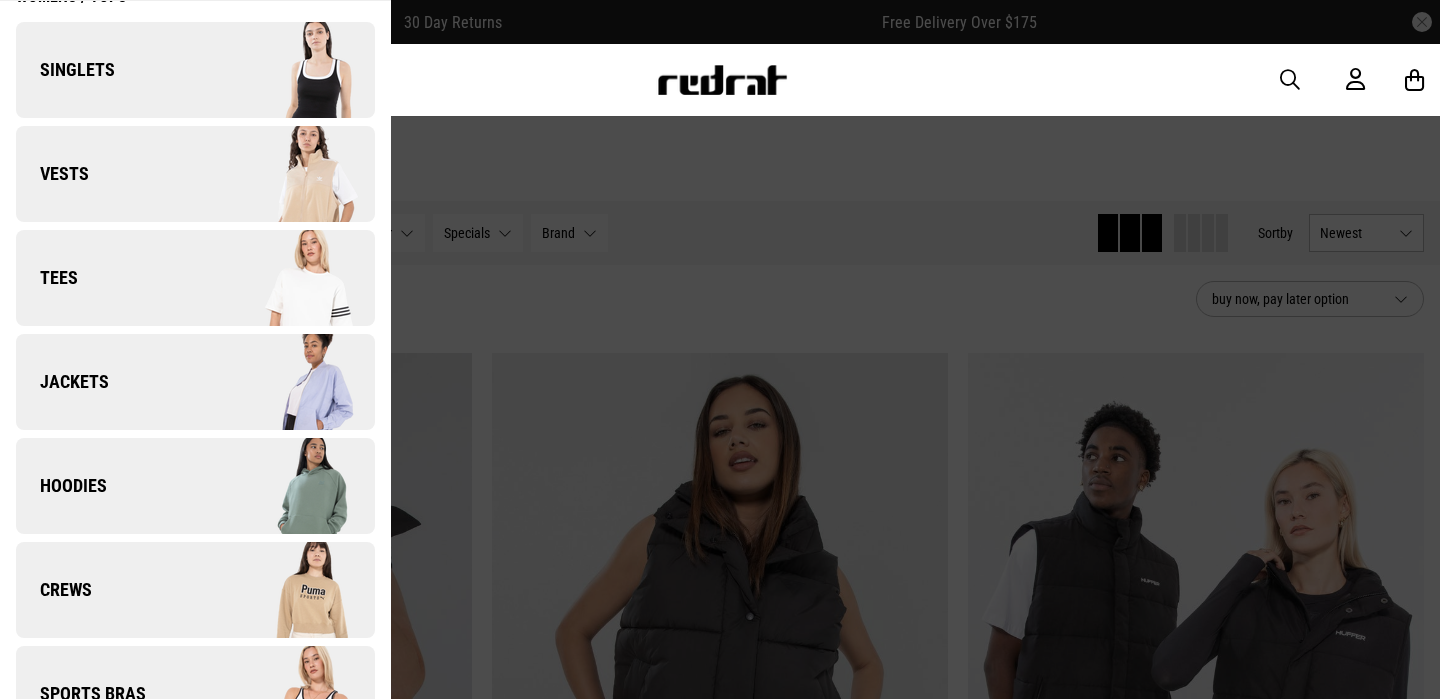 click on "Jackets" at bounding box center (195, 382) 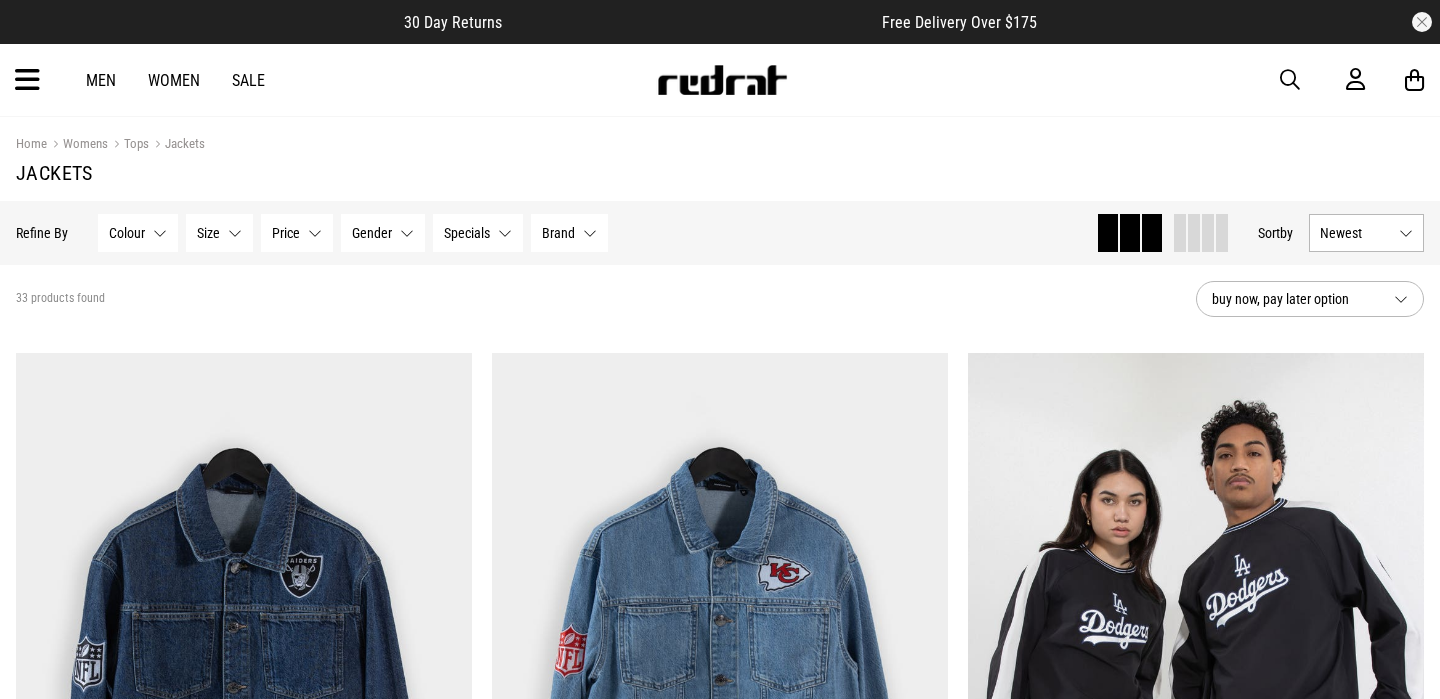 scroll, scrollTop: 0, scrollLeft: 0, axis: both 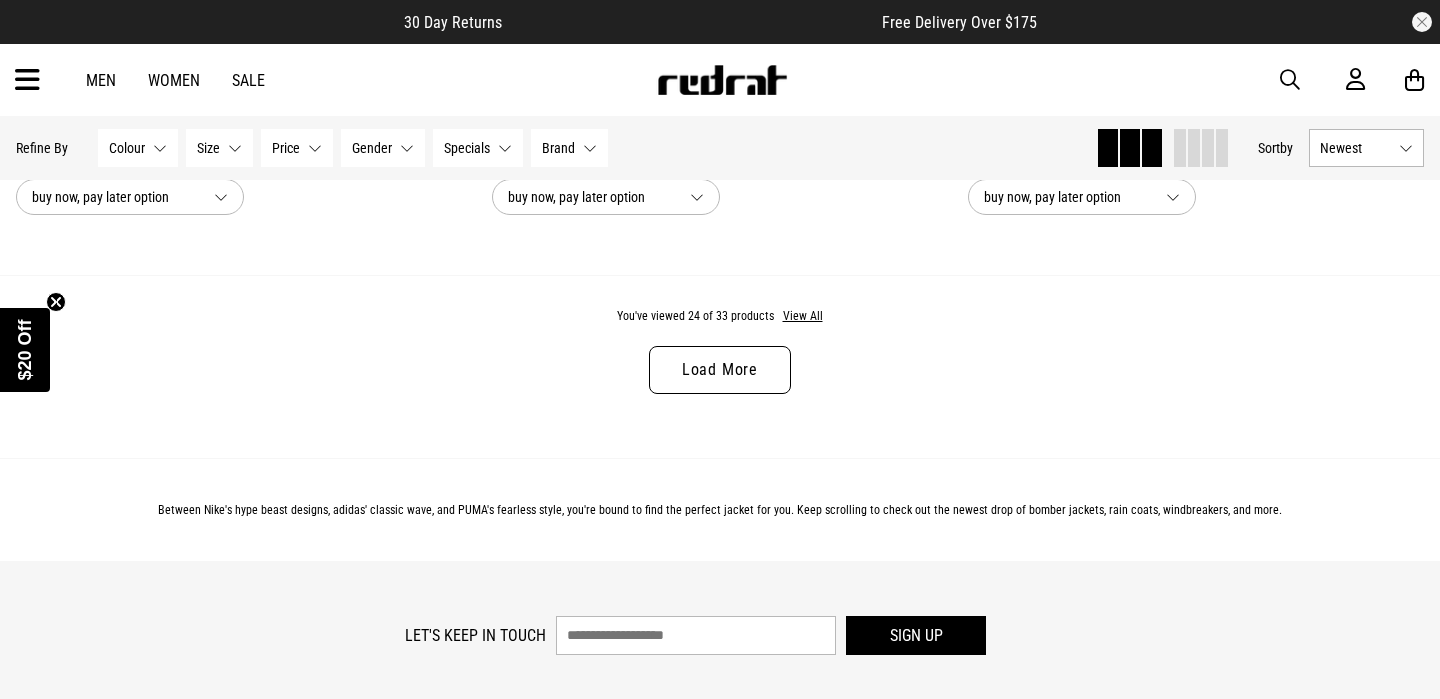 click on "Load More" at bounding box center (720, 370) 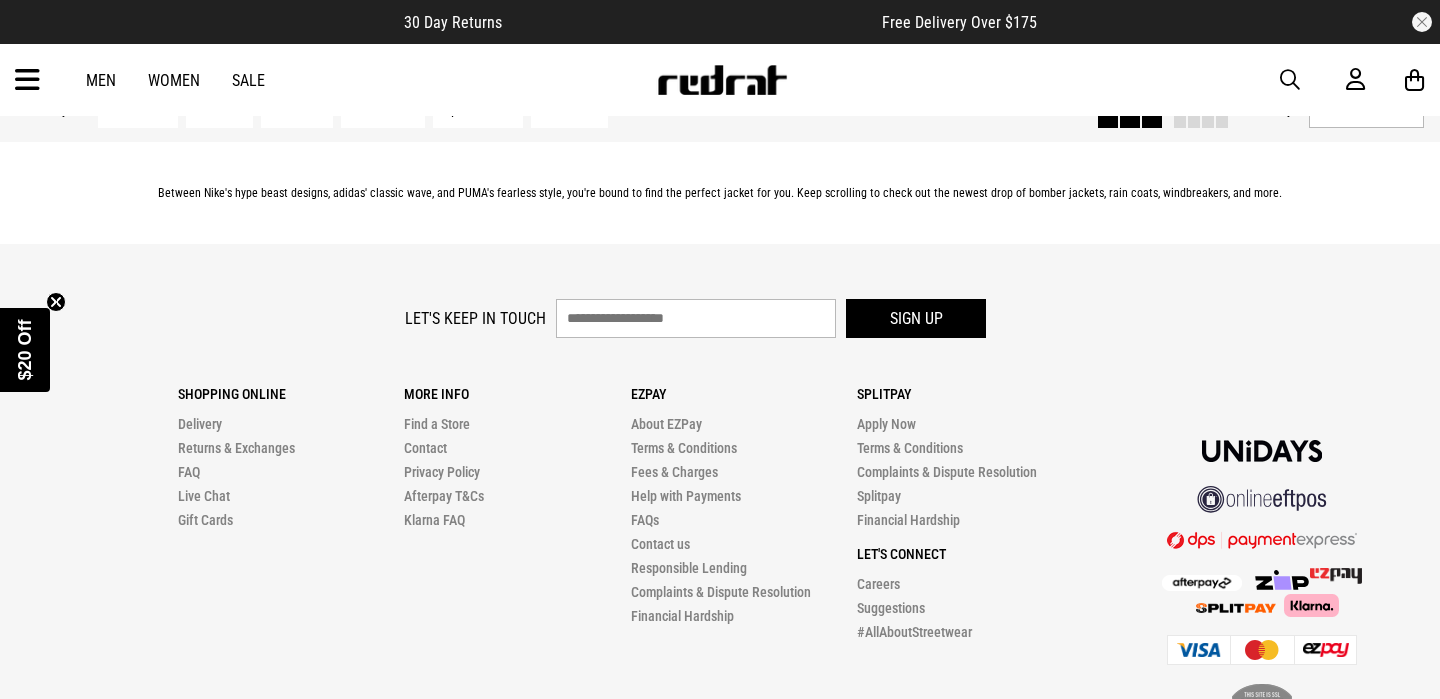 scroll, scrollTop: 9042, scrollLeft: 0, axis: vertical 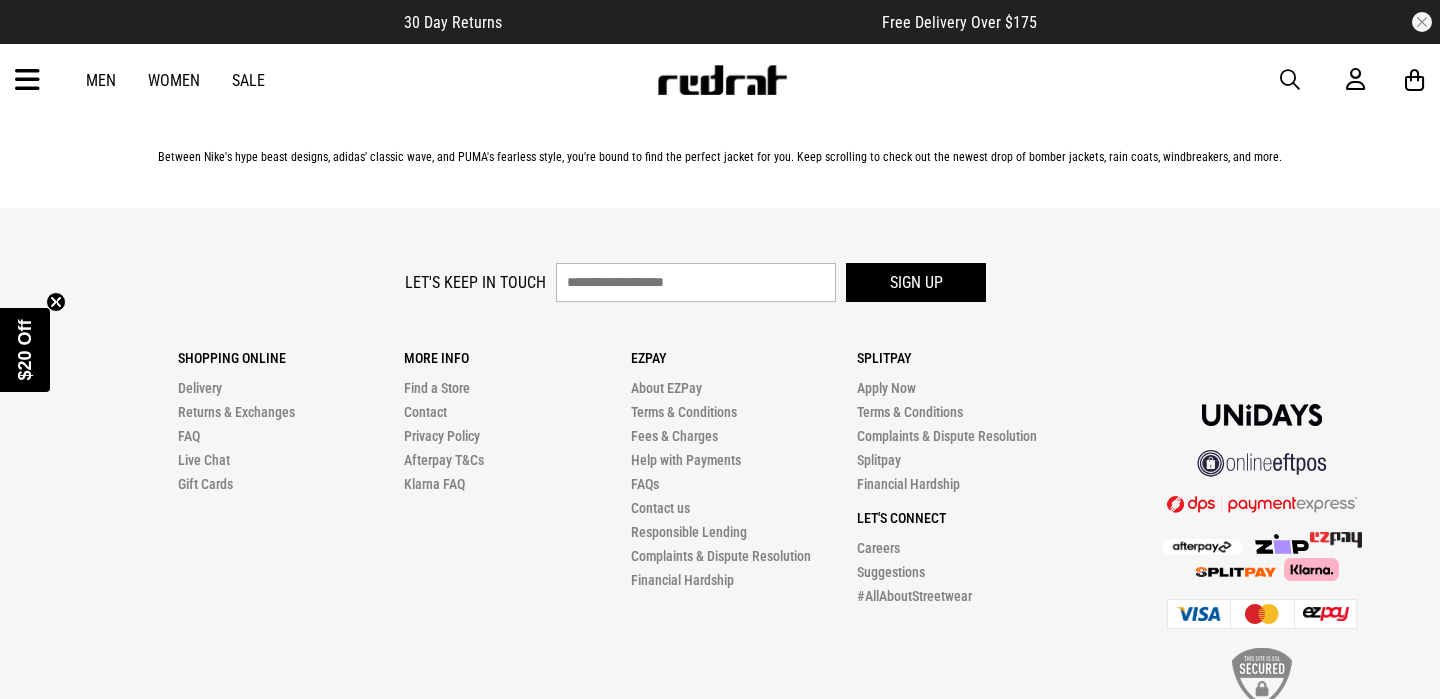 click at bounding box center (27, 80) 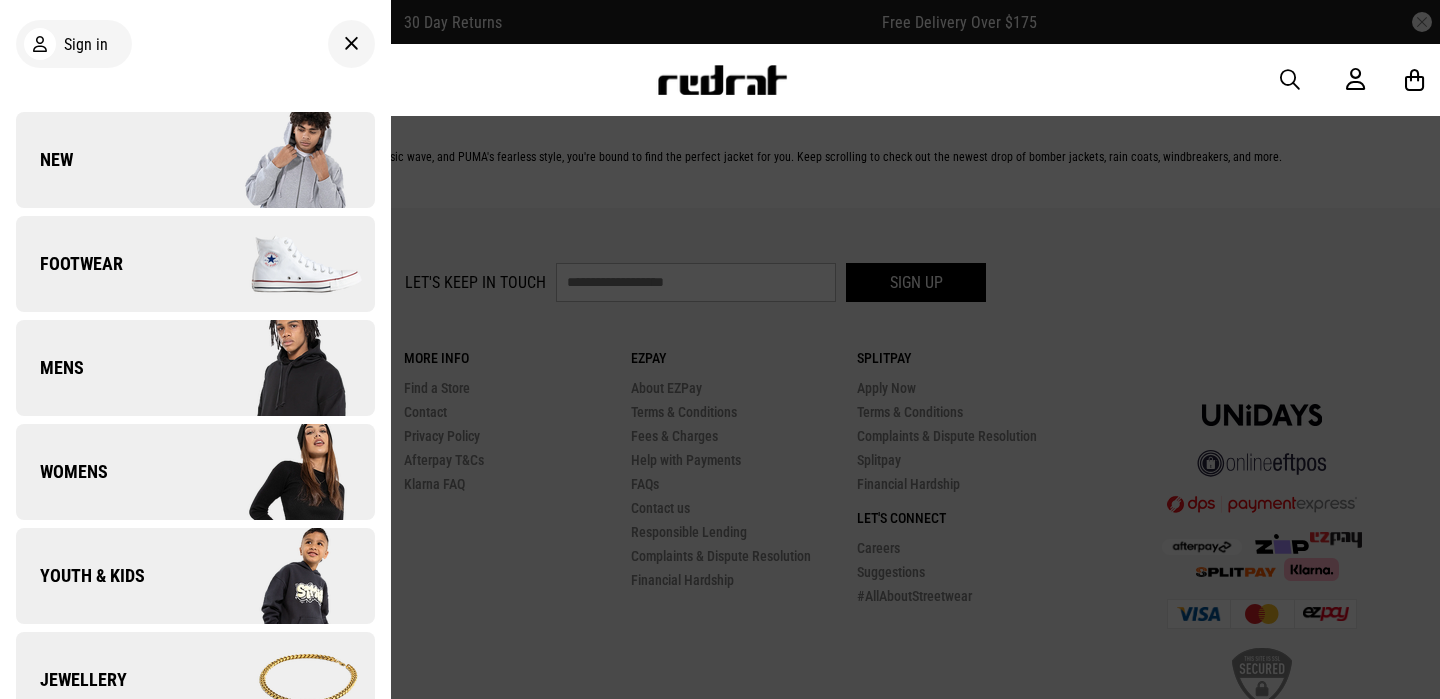 click at bounding box center (284, 472) 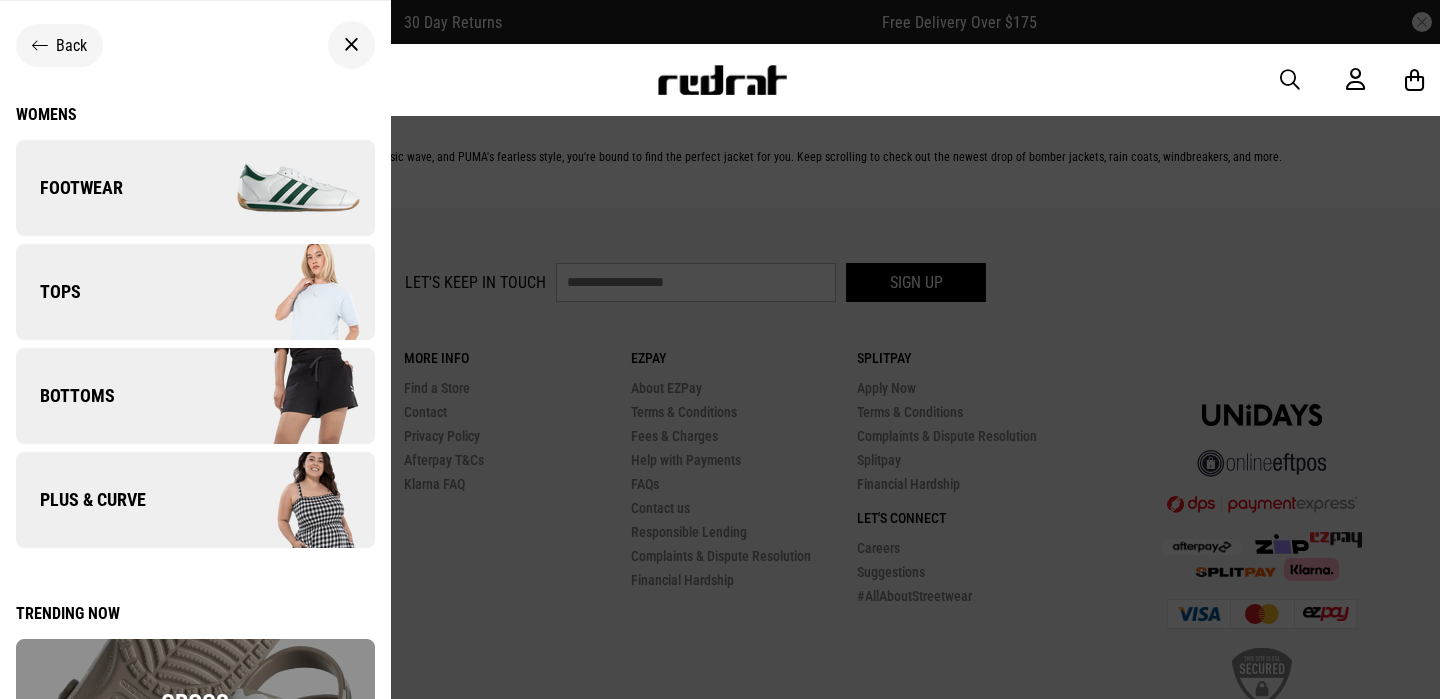 click on "Bottoms" at bounding box center [195, 396] 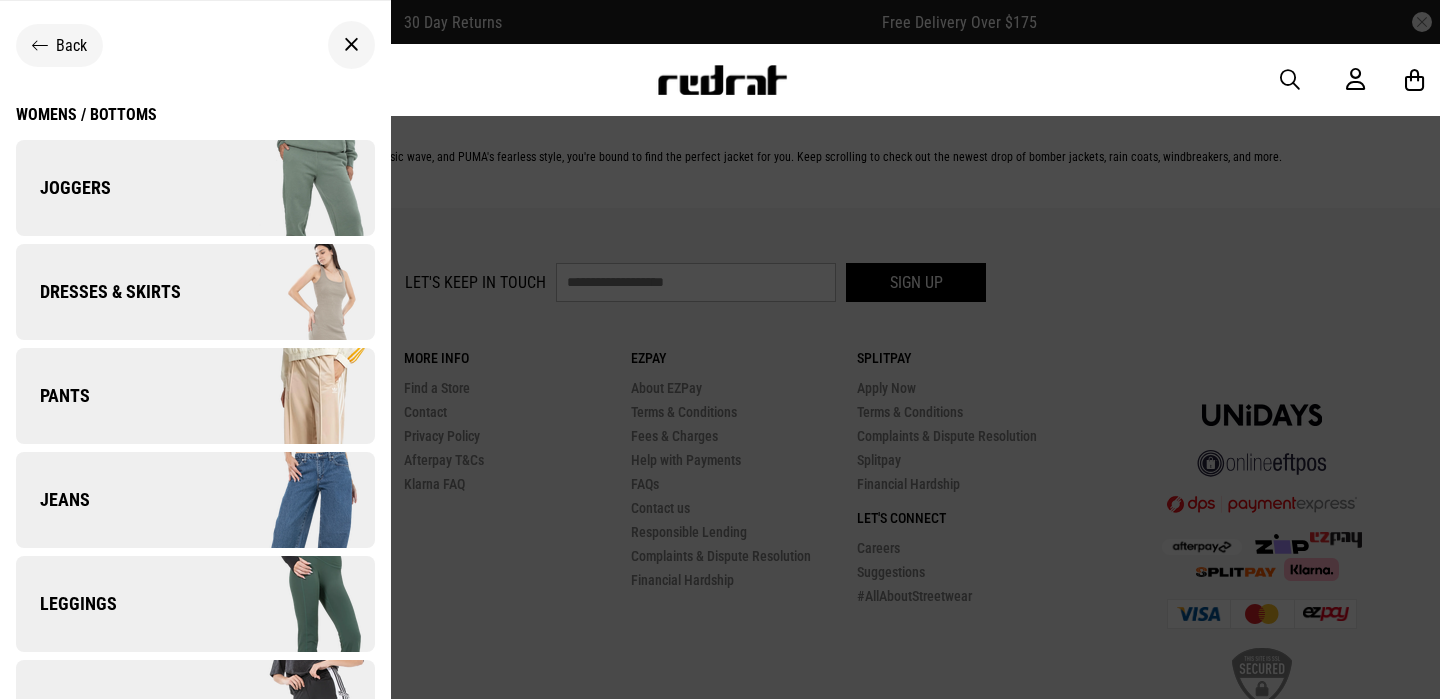 click on "Pants" at bounding box center [195, 396] 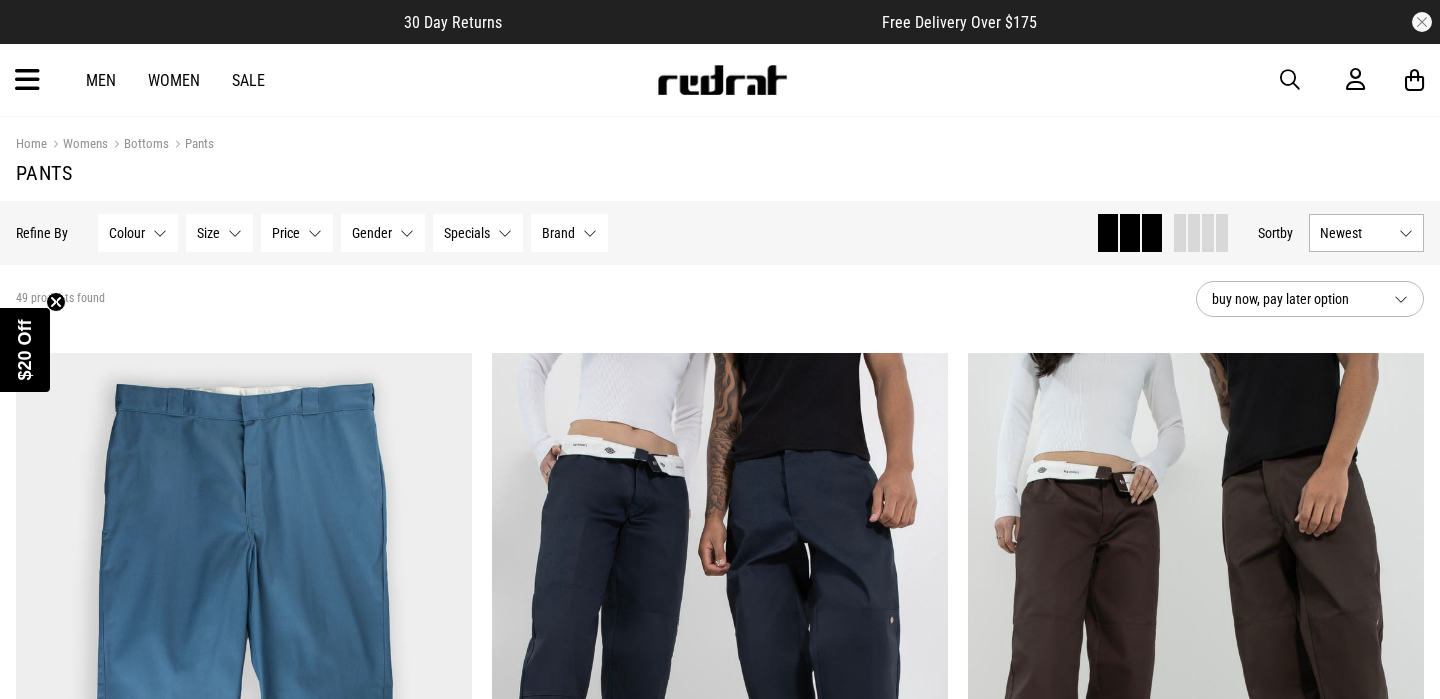 scroll, scrollTop: 0, scrollLeft: 0, axis: both 